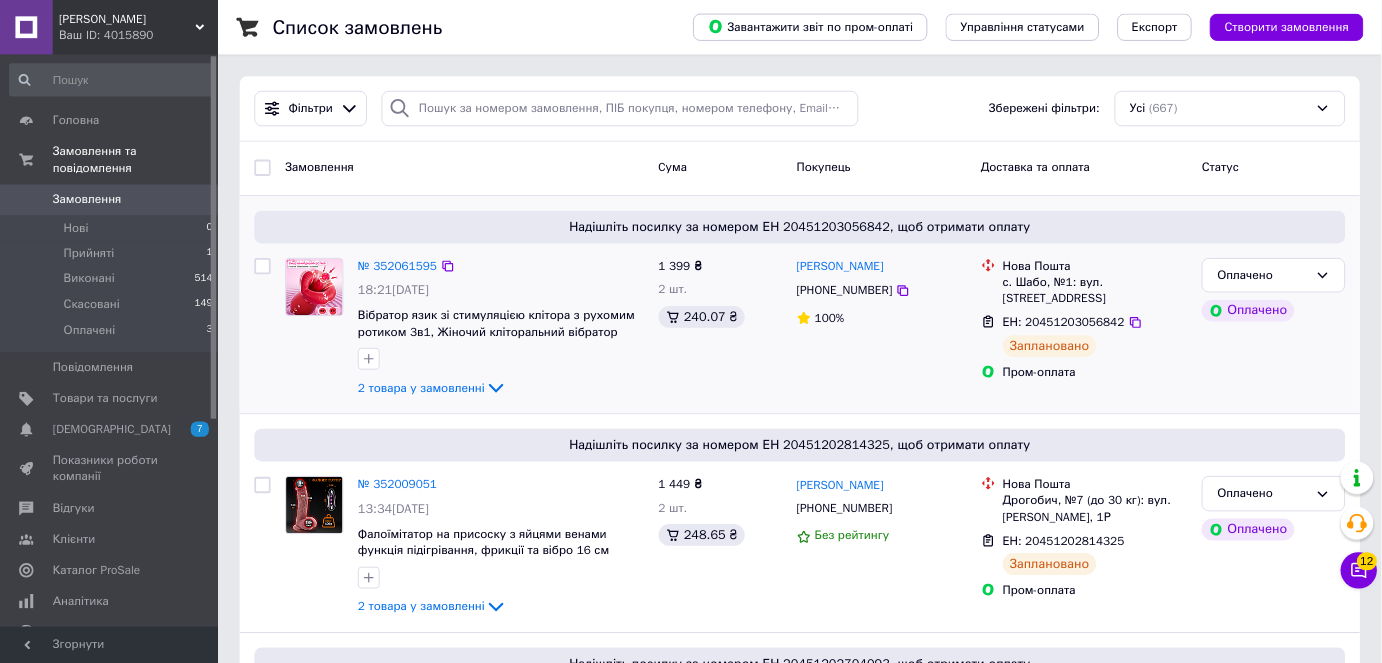 scroll, scrollTop: 0, scrollLeft: 0, axis: both 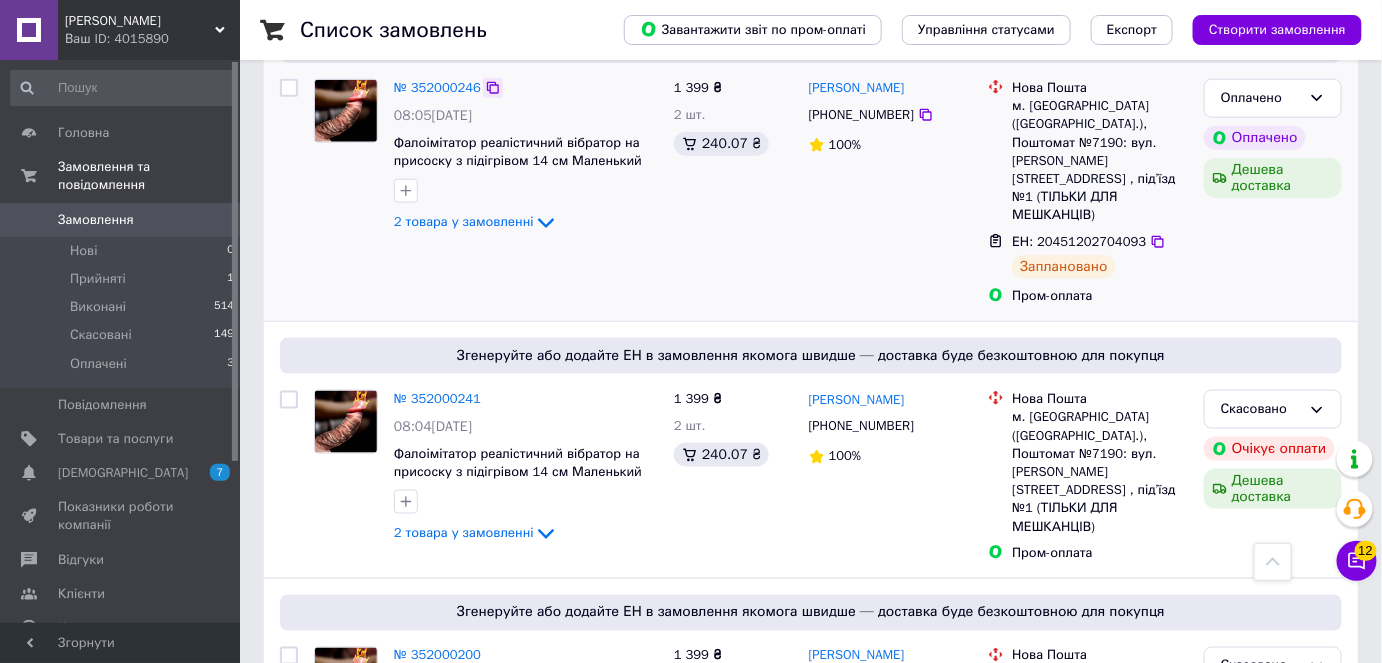 click 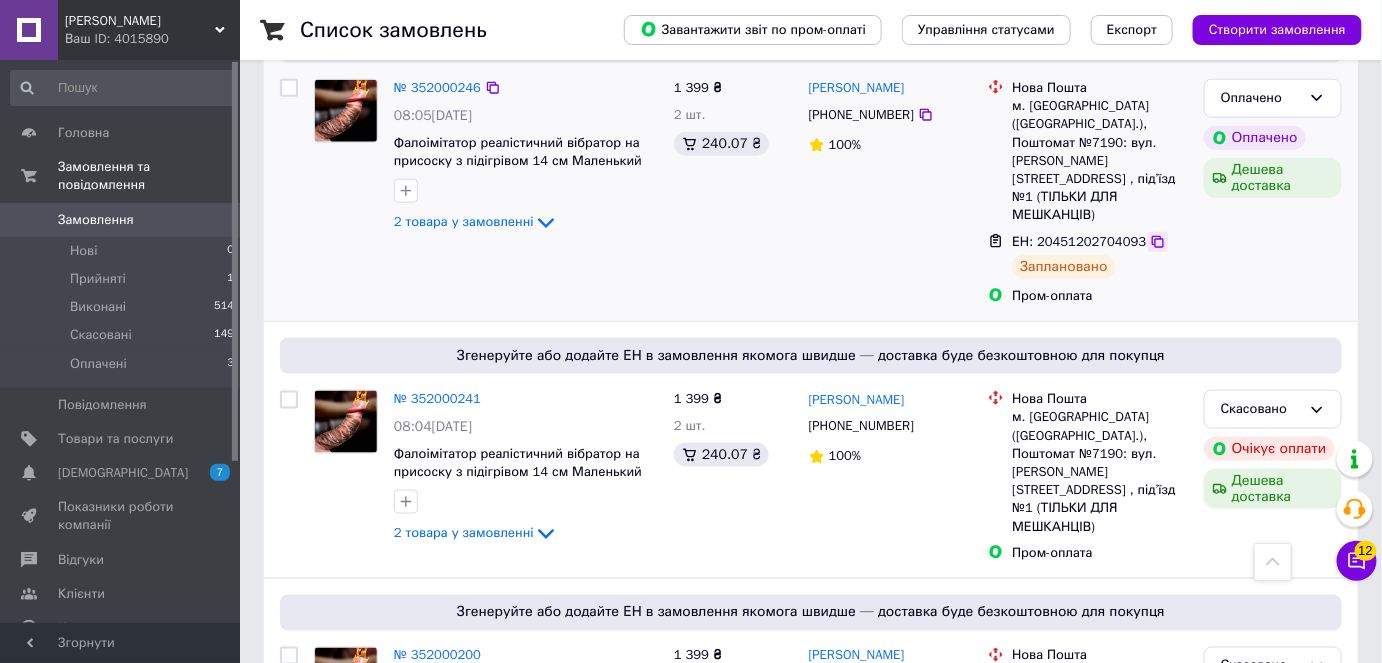 click 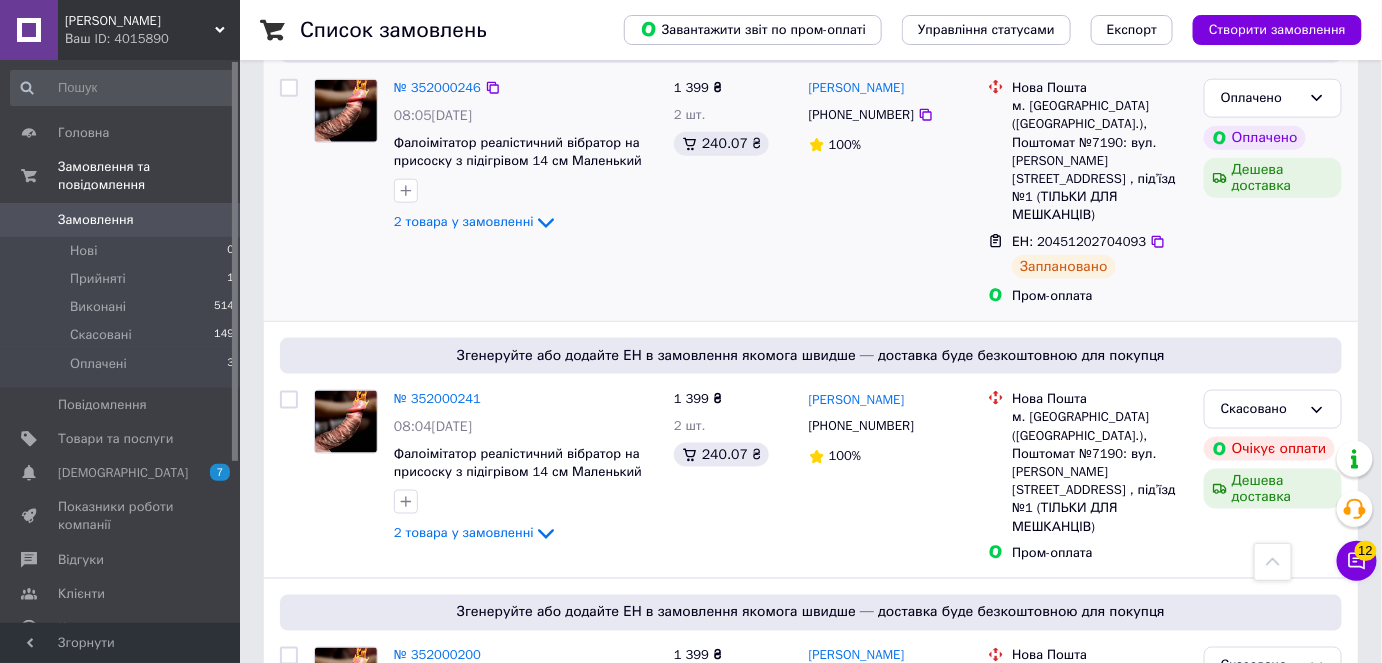 click on "м. [GEOGRAPHIC_DATA] ([GEOGRAPHIC_DATA].), Поштомат №7190: вул. [PERSON_NAME][STREET_ADDRESS] , під’їзд №1 (ТІЛЬКИ ДЛЯ МЕШКАНЦІВ)" at bounding box center [1100, 160] 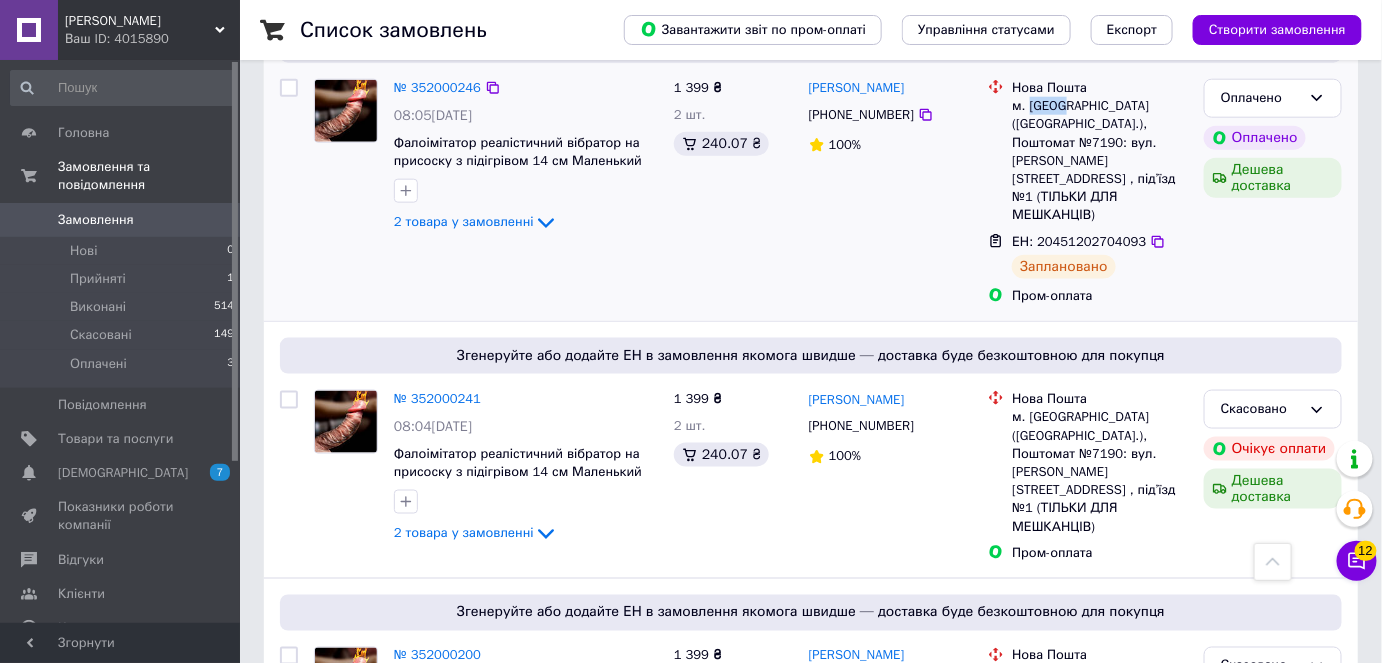click on "м. [GEOGRAPHIC_DATA] ([GEOGRAPHIC_DATA].), Поштомат №7190: вул. [PERSON_NAME][STREET_ADDRESS] , під’їзд №1 (ТІЛЬКИ ДЛЯ МЕШКАНЦІВ)" at bounding box center (1100, 160) 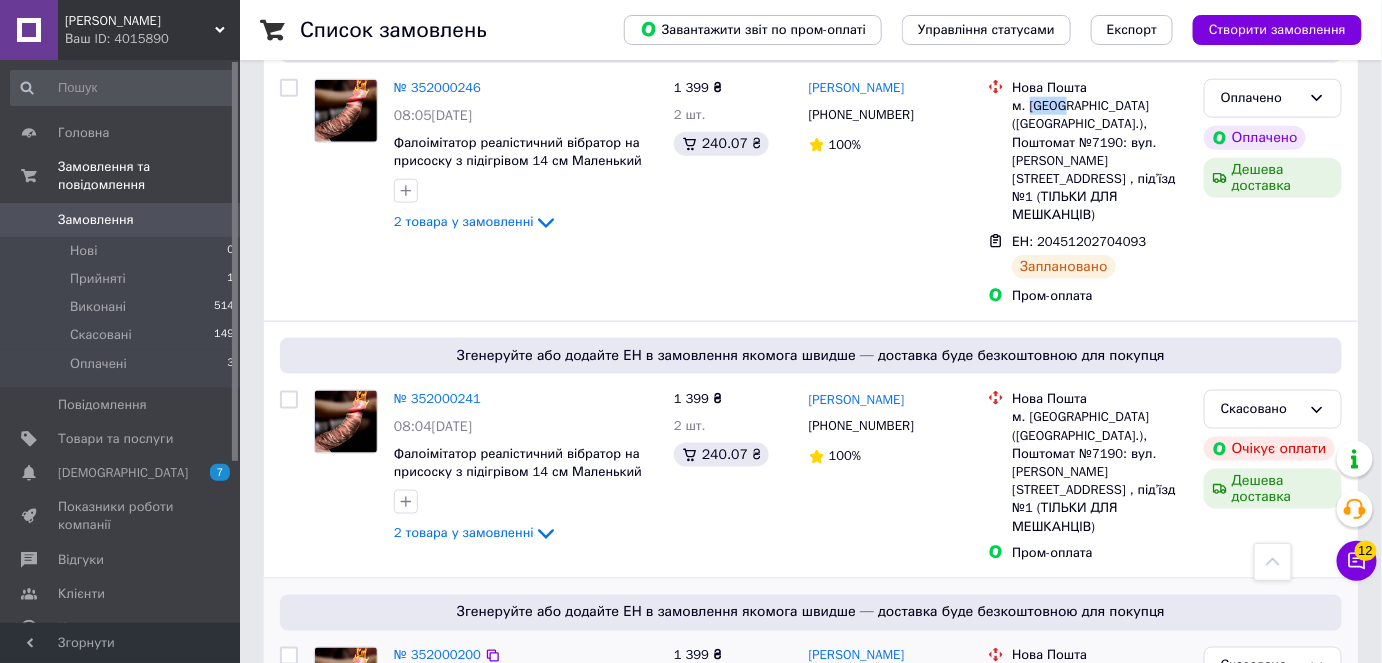 copy on "[GEOGRAPHIC_DATA]" 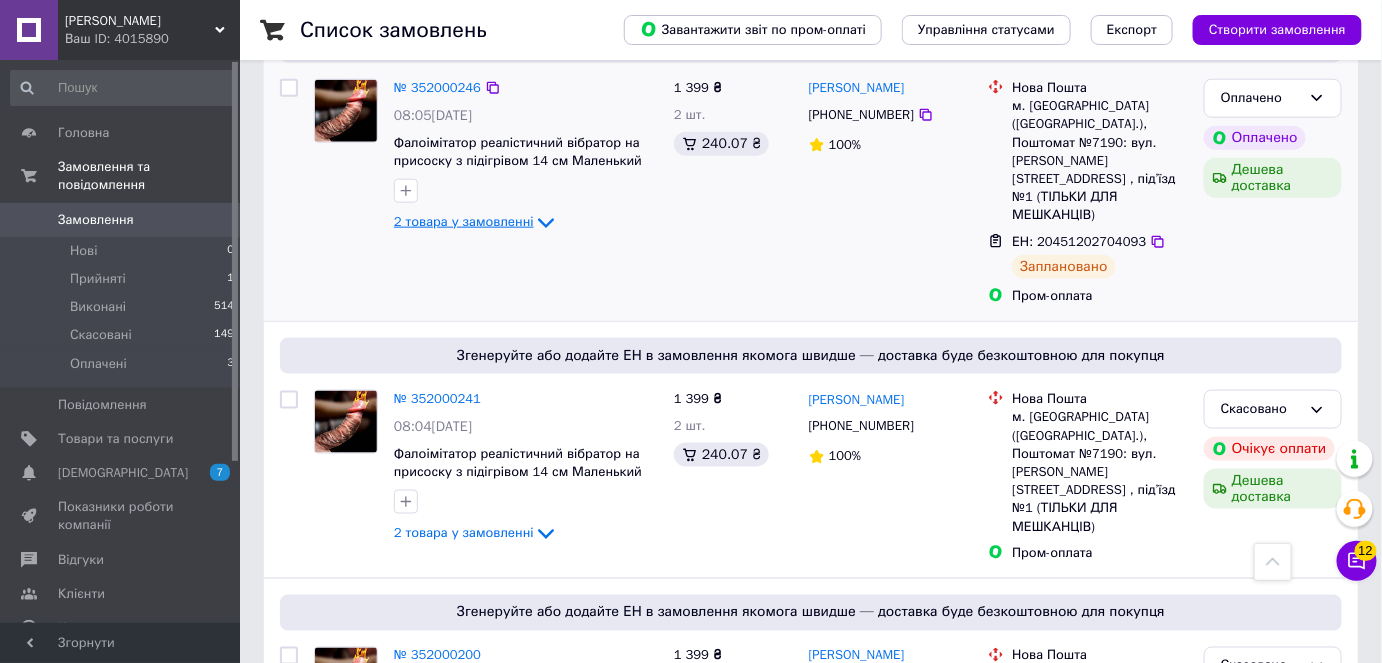 click on "2 товара у замовленні" at bounding box center [464, 221] 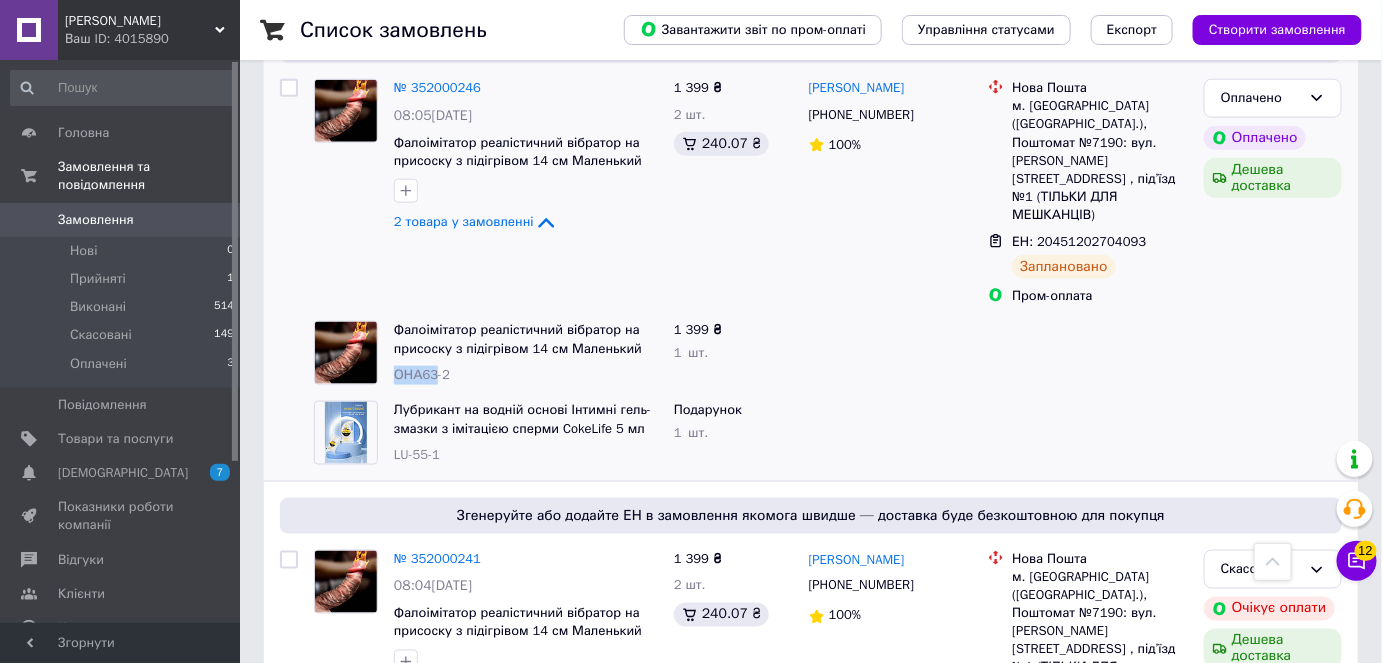 drag, startPoint x: 432, startPoint y: 368, endPoint x: 391, endPoint y: 367, distance: 41.01219 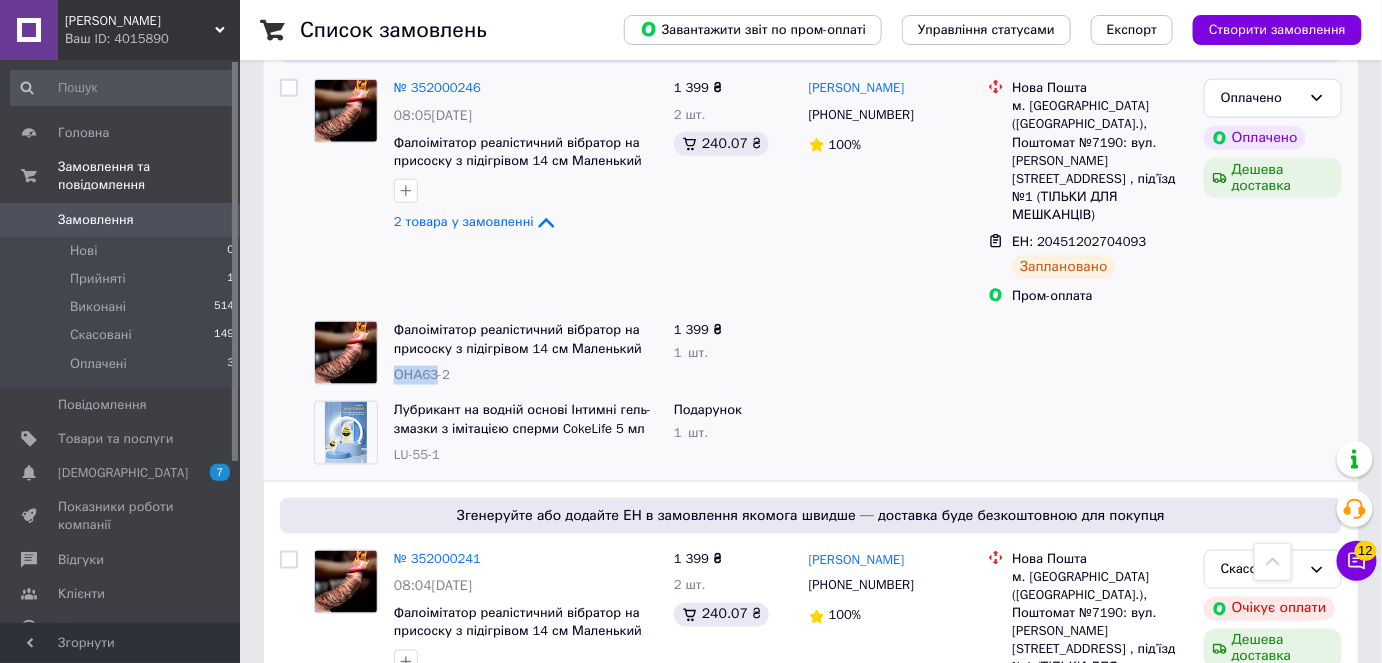 click on "Фалоімітатор реалістичний вібратор на присоску з підігрівом 14 см Маленький фалоімітатор штовхаючий XISES ОНА63-2" at bounding box center (526, 353) 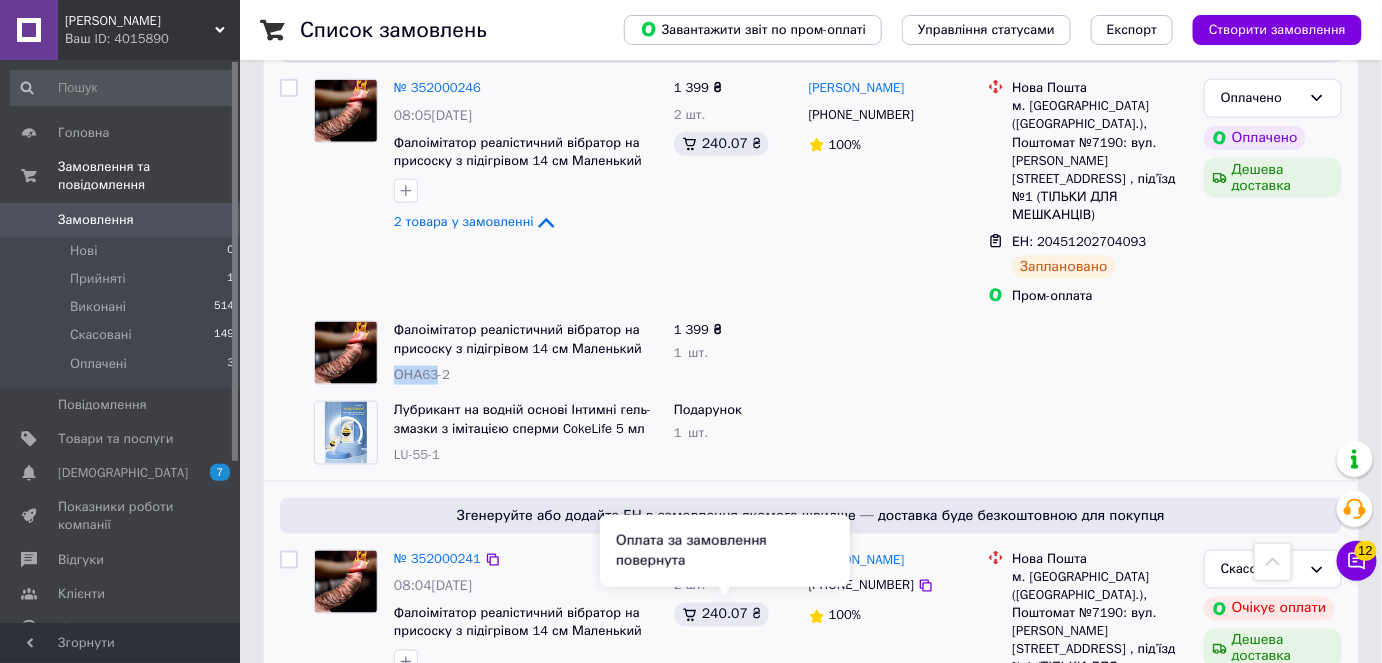 copy on "ОНА63" 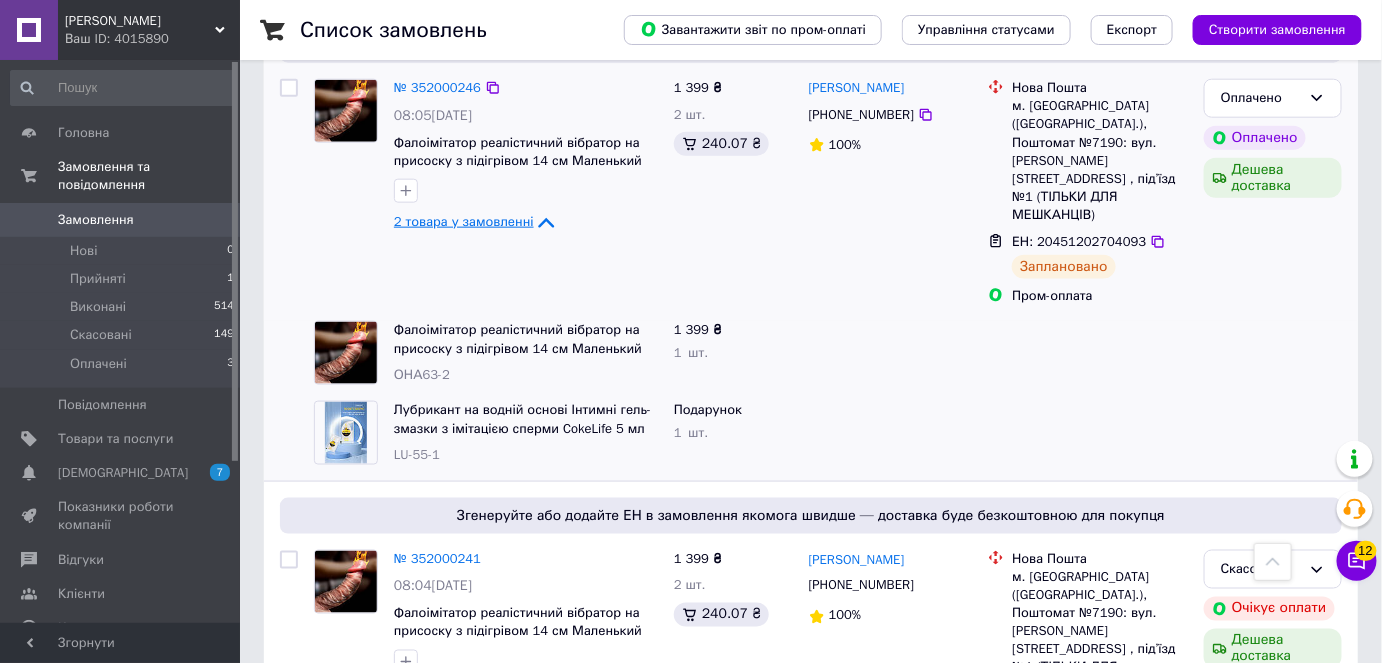 click 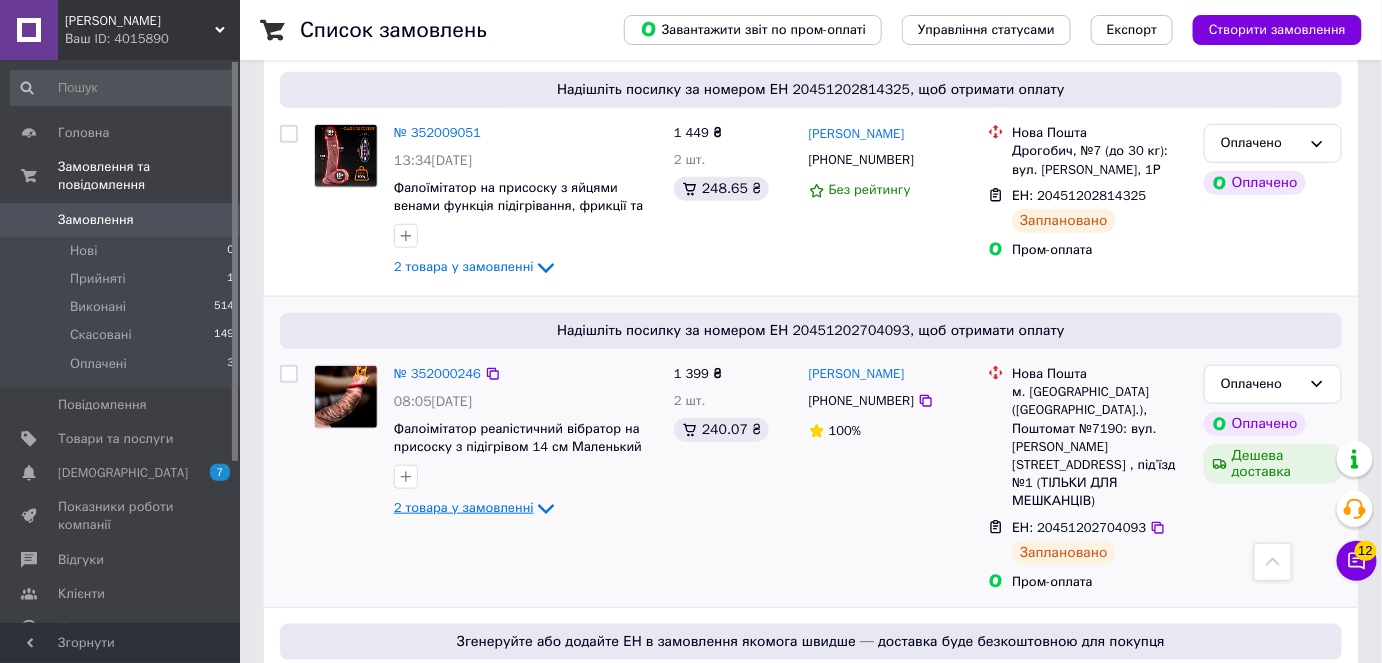 scroll, scrollTop: 395, scrollLeft: 0, axis: vertical 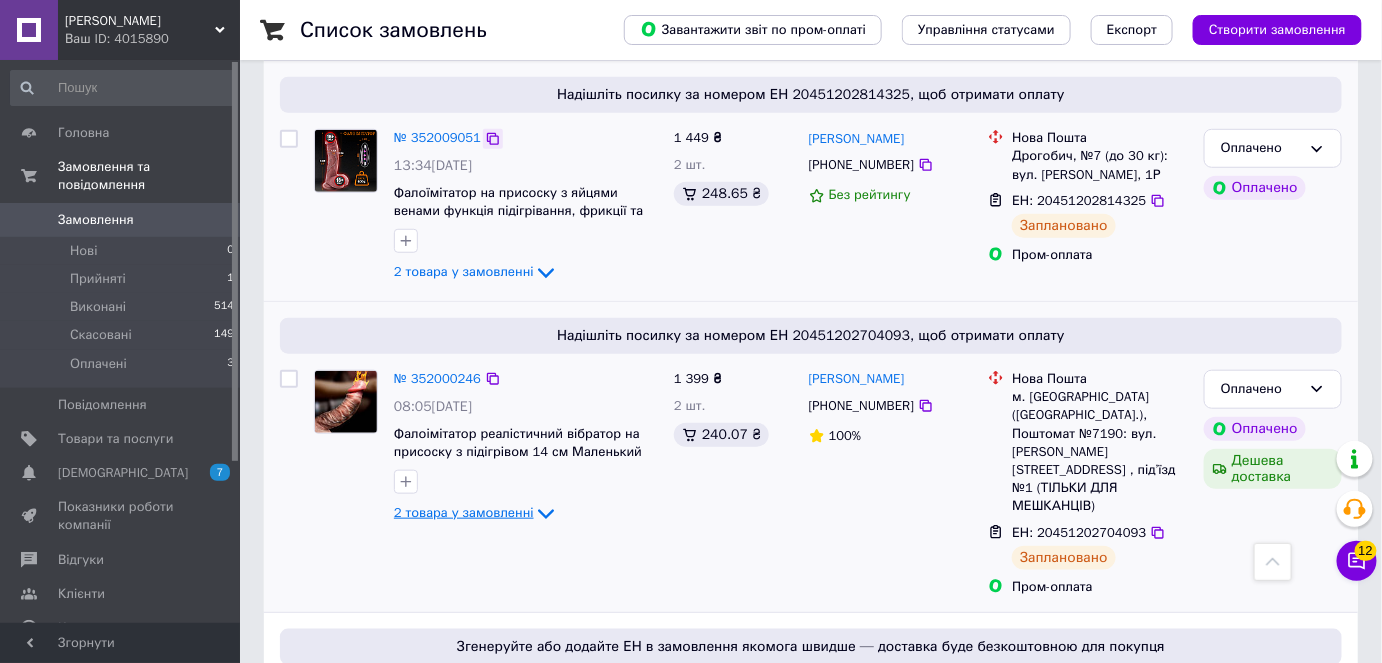 click 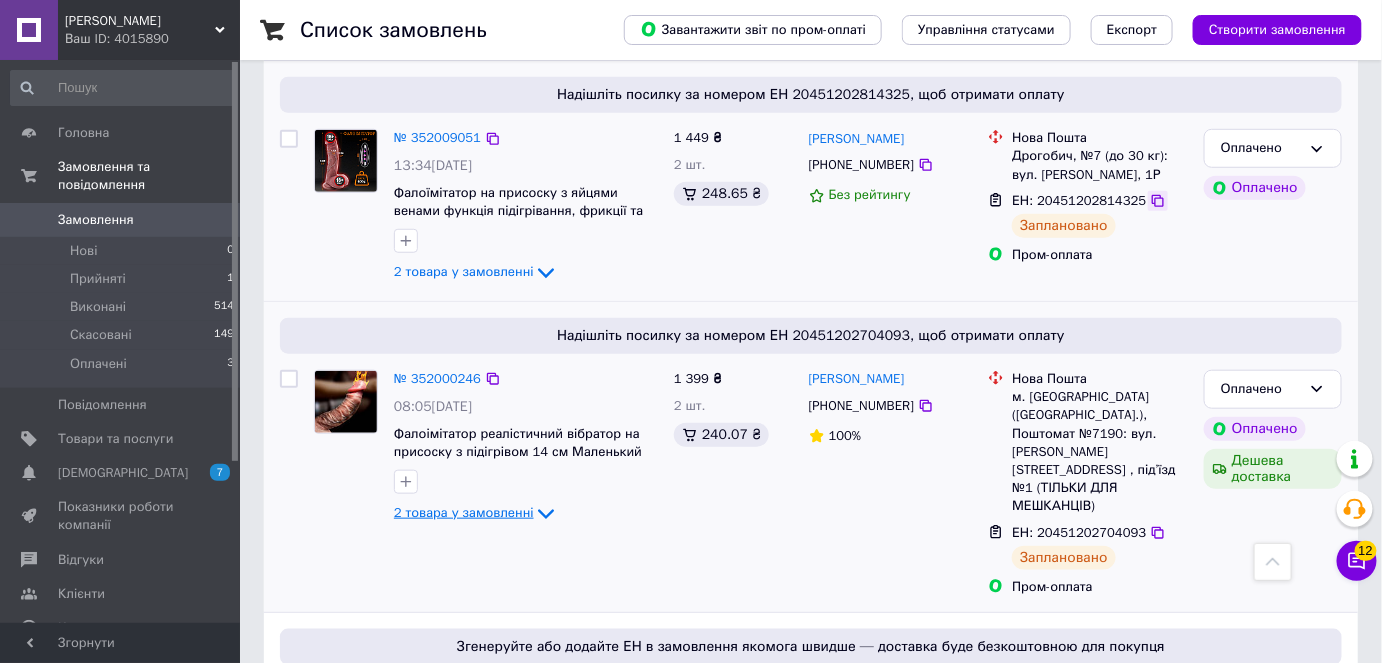 click 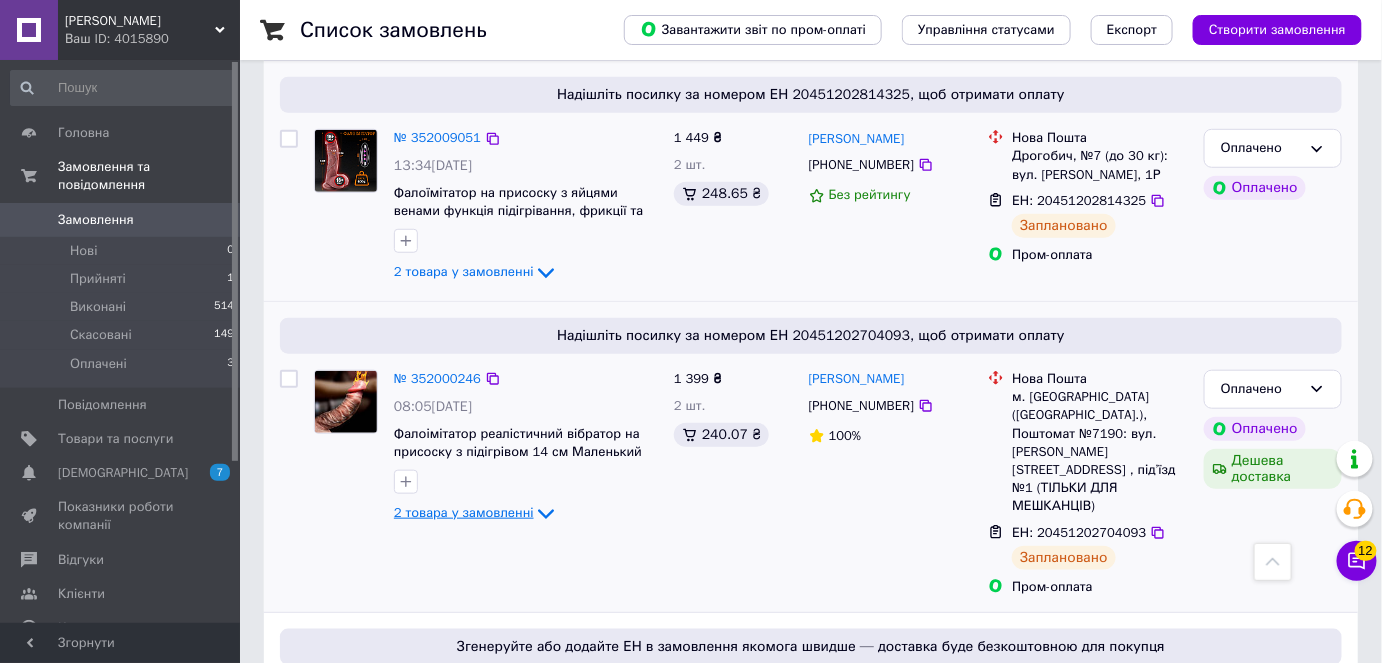 click on "Дрогобич, №7 (до 30 кг): вул. [PERSON_NAME], 1Р" at bounding box center (1100, 165) 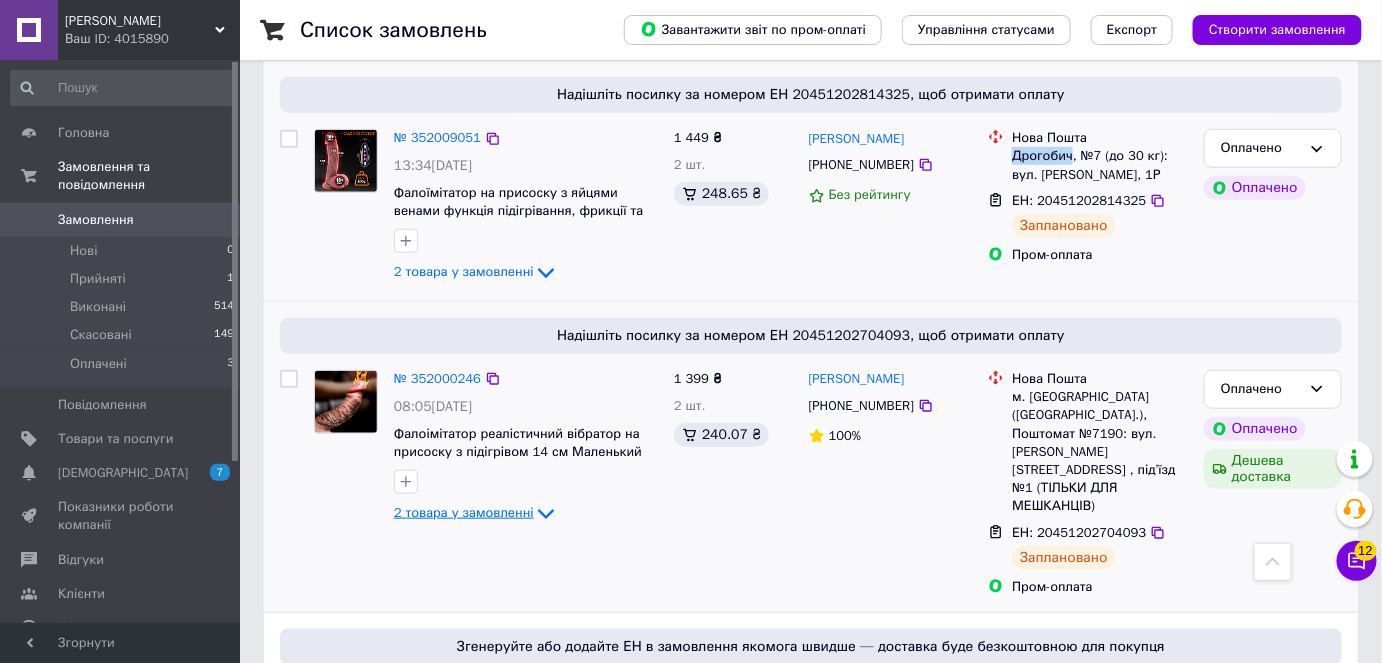 click on "Дрогобич, №7 (до 30 кг): вул. [PERSON_NAME], 1Р" at bounding box center (1100, 165) 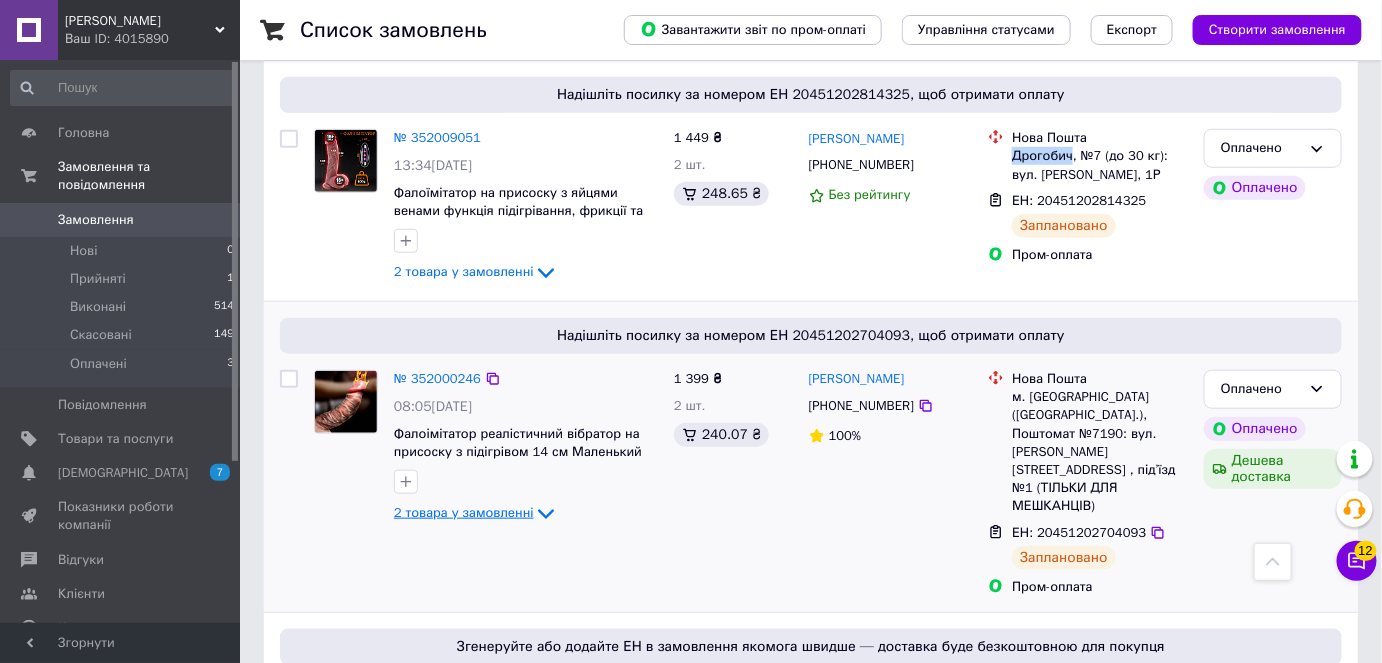 copy on "Дрогобич" 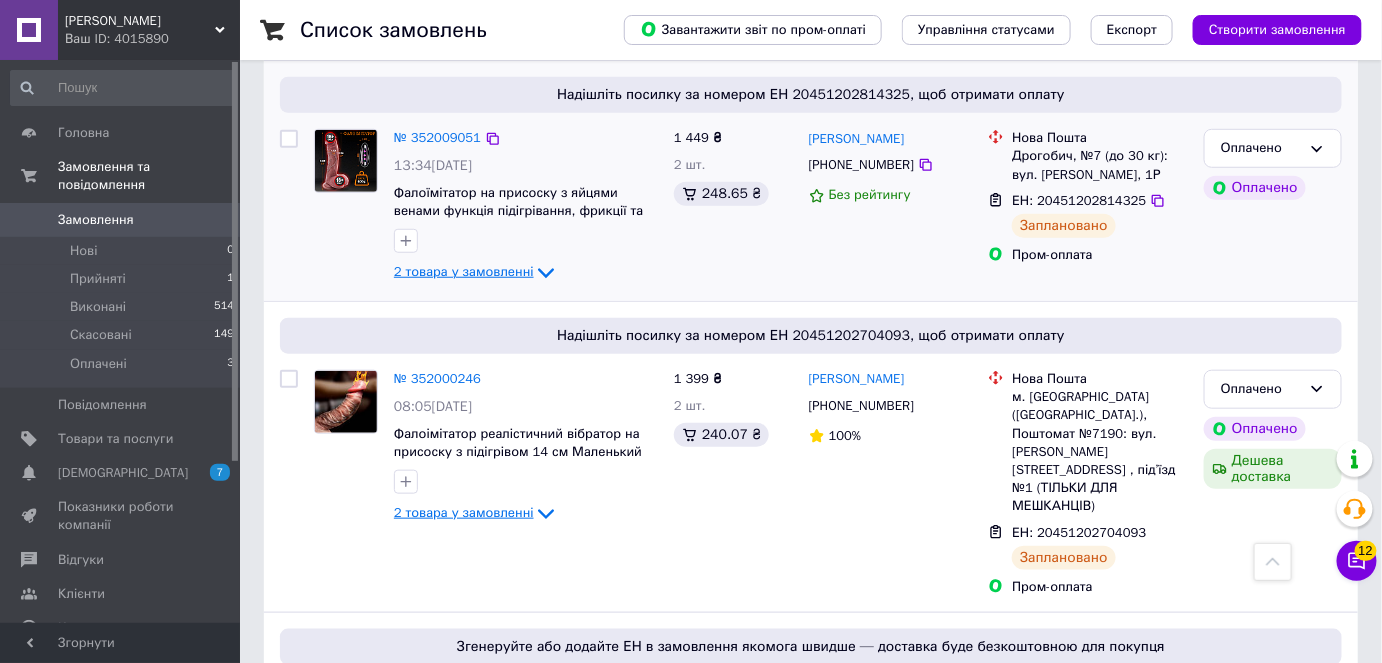 click on "2 товара у замовленні" at bounding box center [464, 272] 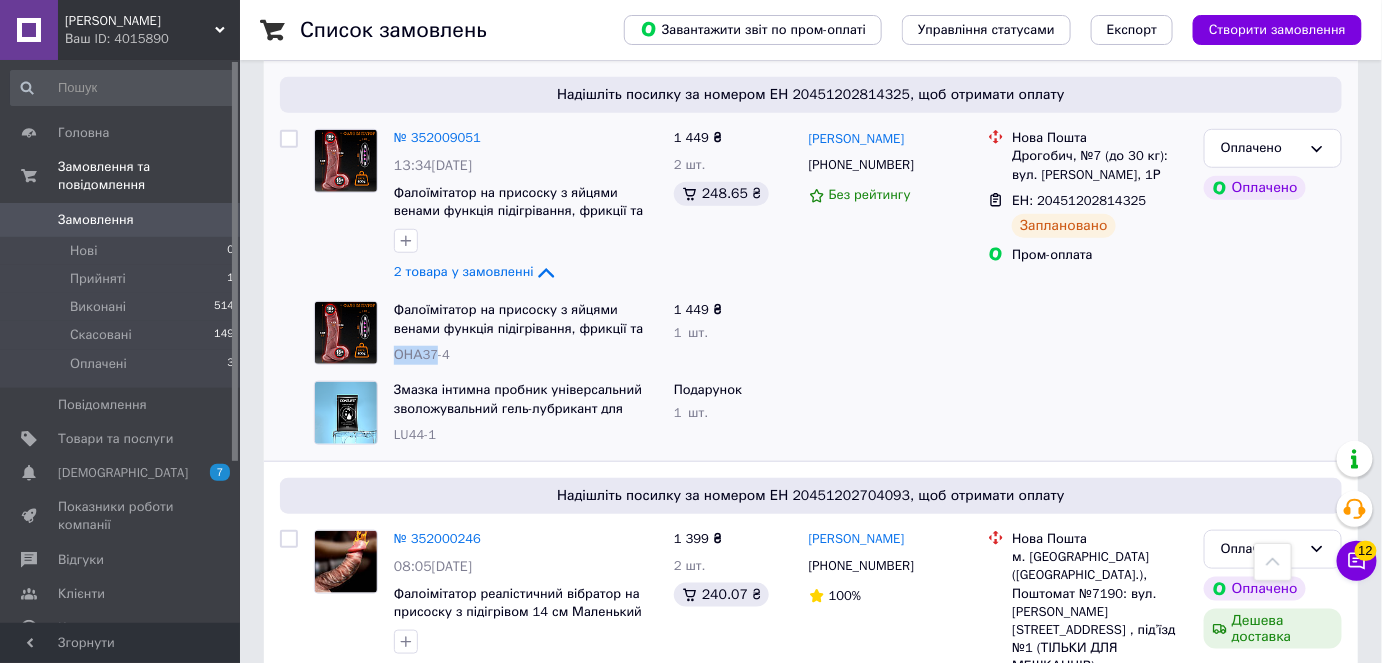 drag, startPoint x: 432, startPoint y: 372, endPoint x: 392, endPoint y: 374, distance: 40.04997 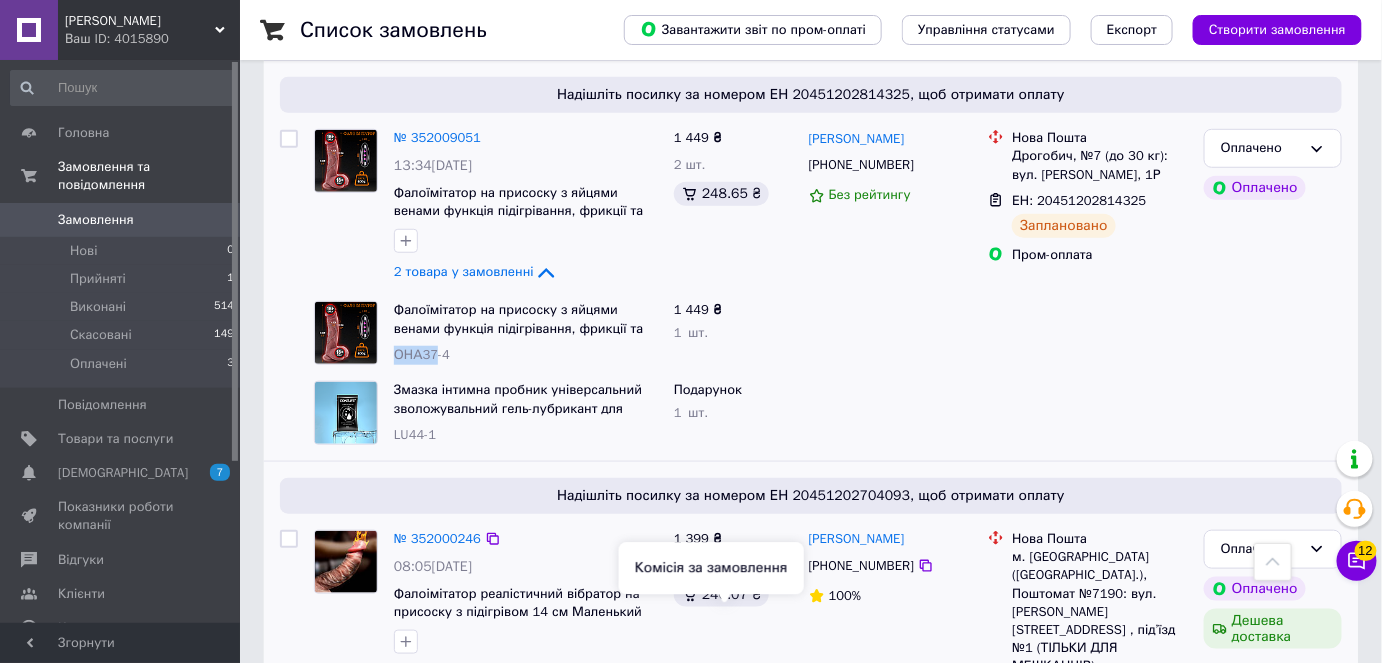 copy on "ОНА37" 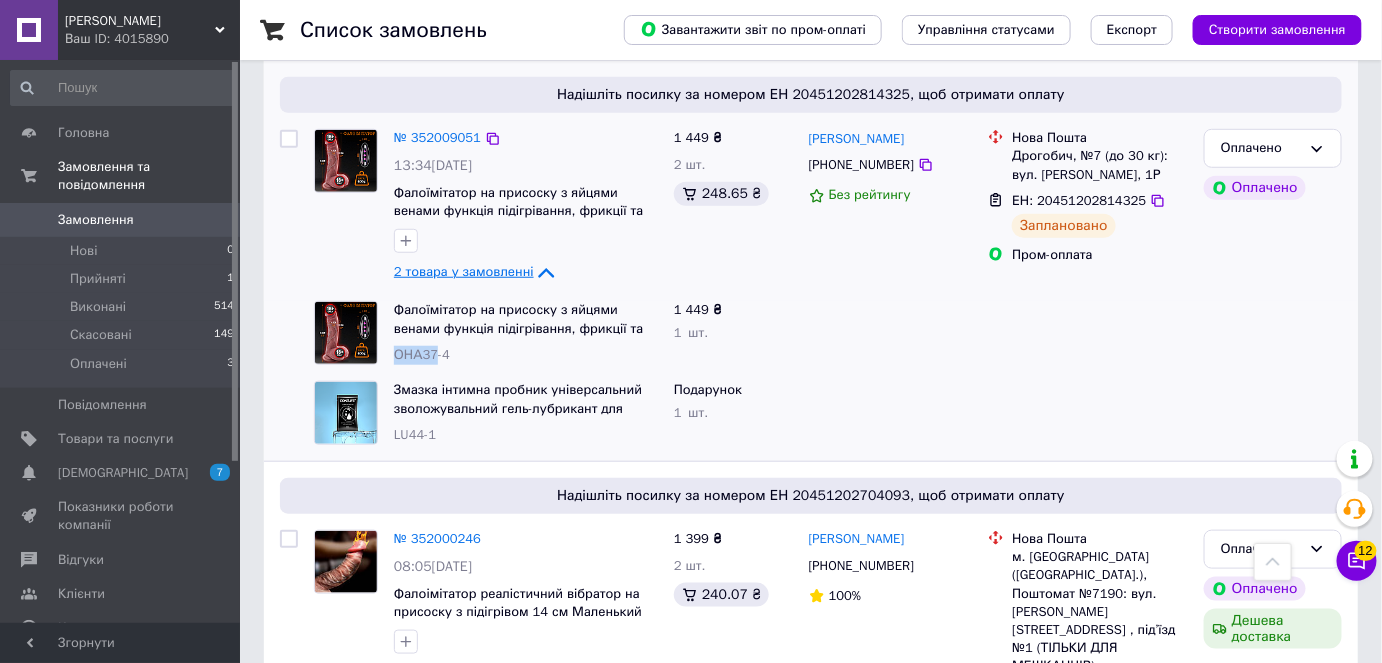 click 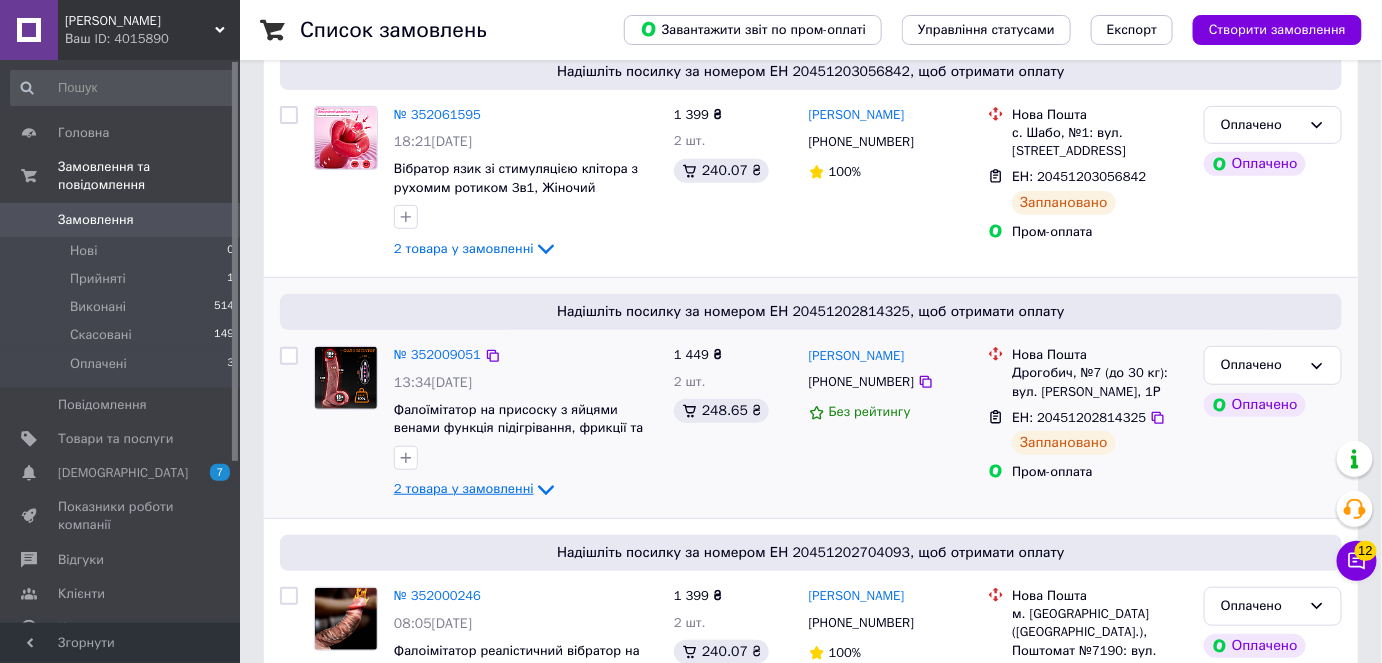 scroll, scrollTop: 177, scrollLeft: 0, axis: vertical 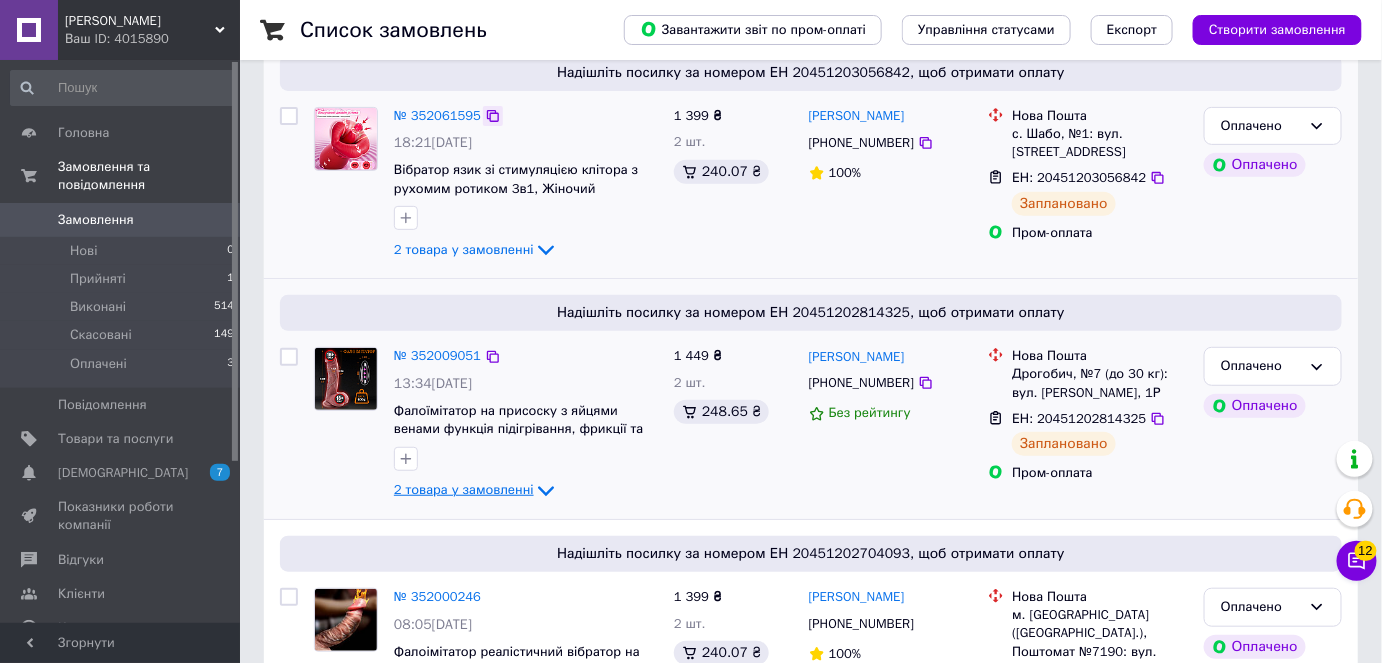 click 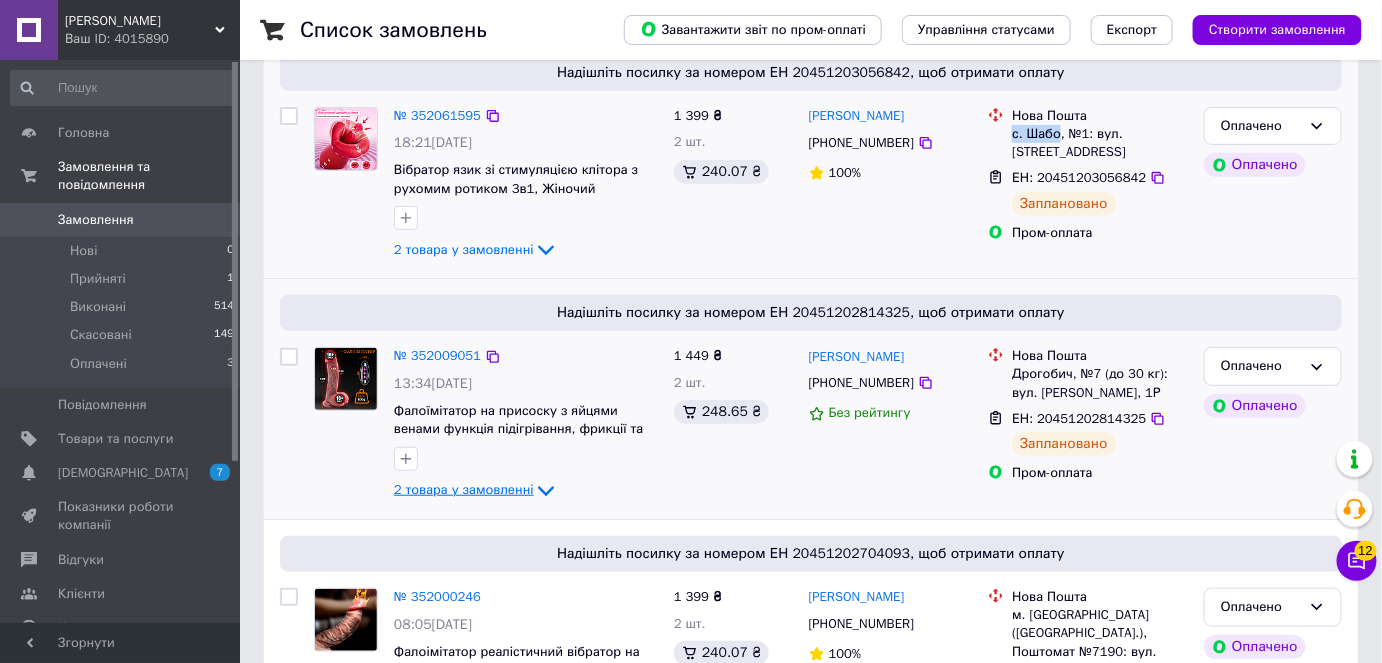 drag, startPoint x: 1013, startPoint y: 136, endPoint x: 1058, endPoint y: 138, distance: 45.044422 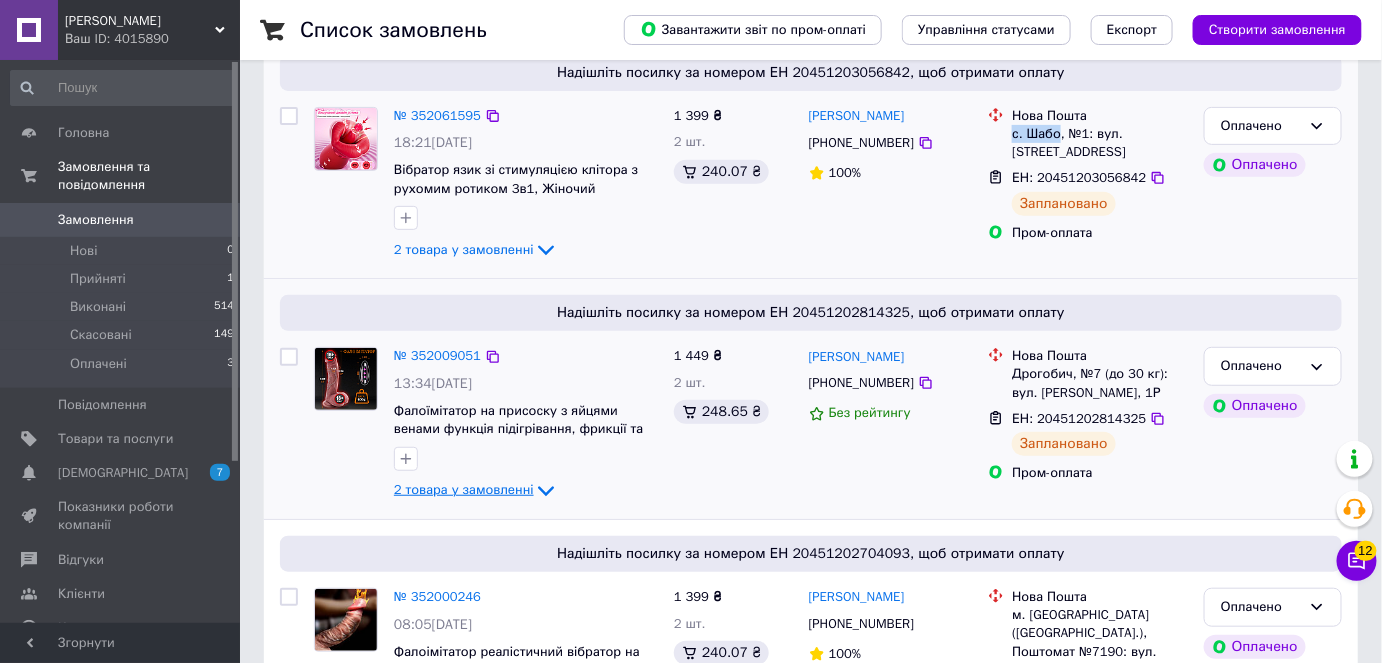 click on "с. Шабо, №1: вул. [STREET_ADDRESS]" at bounding box center [1100, 143] 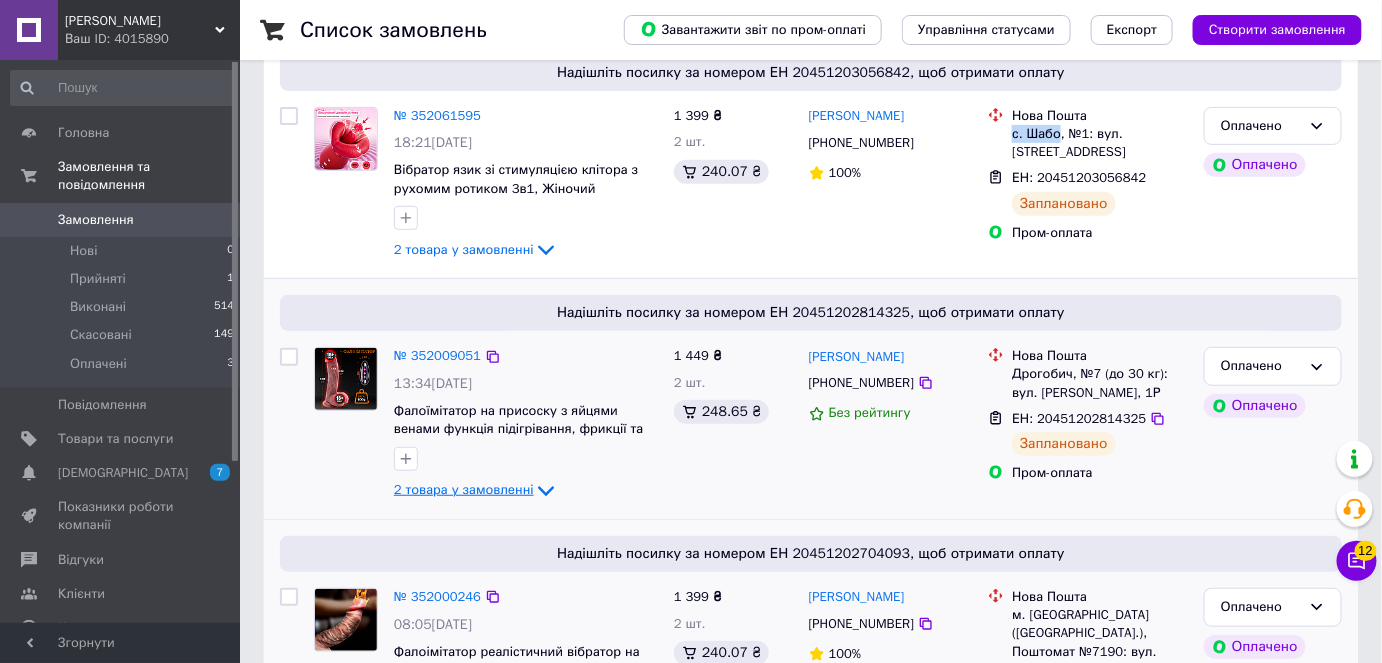 copy on "с. [GEOGRAPHIC_DATA]" 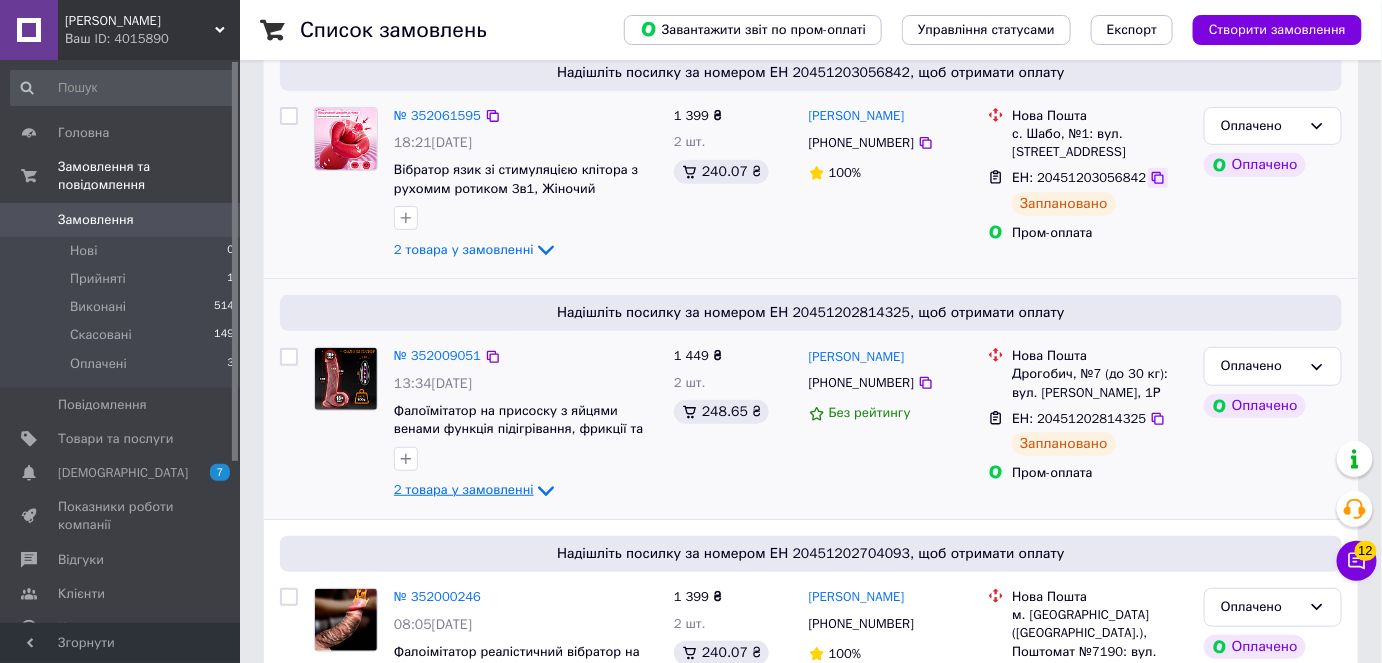click 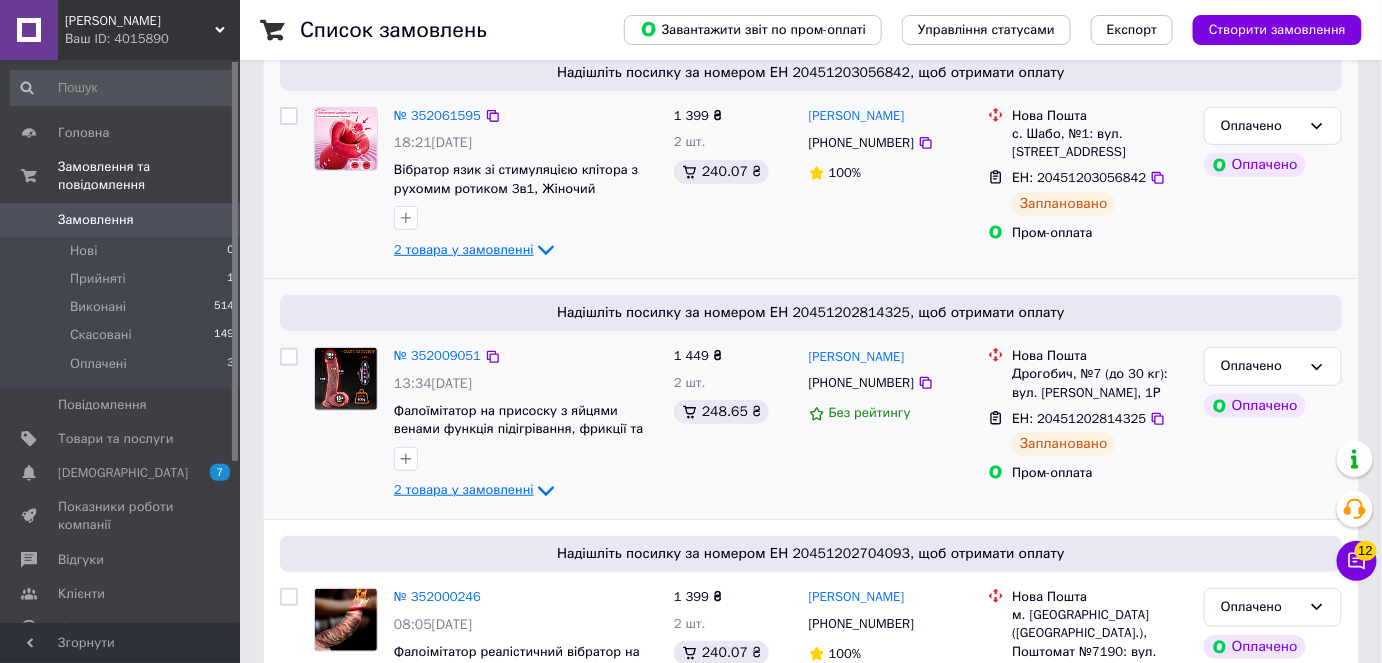 click 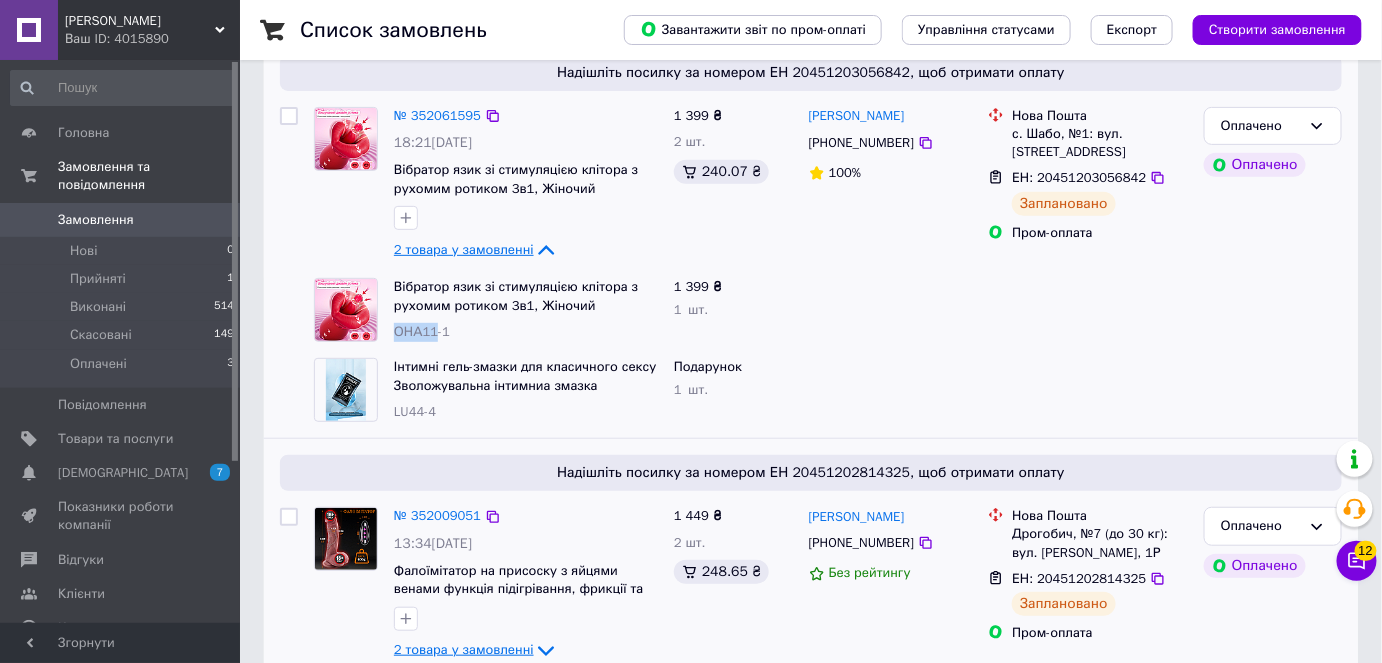drag, startPoint x: 433, startPoint y: 340, endPoint x: 387, endPoint y: 336, distance: 46.173584 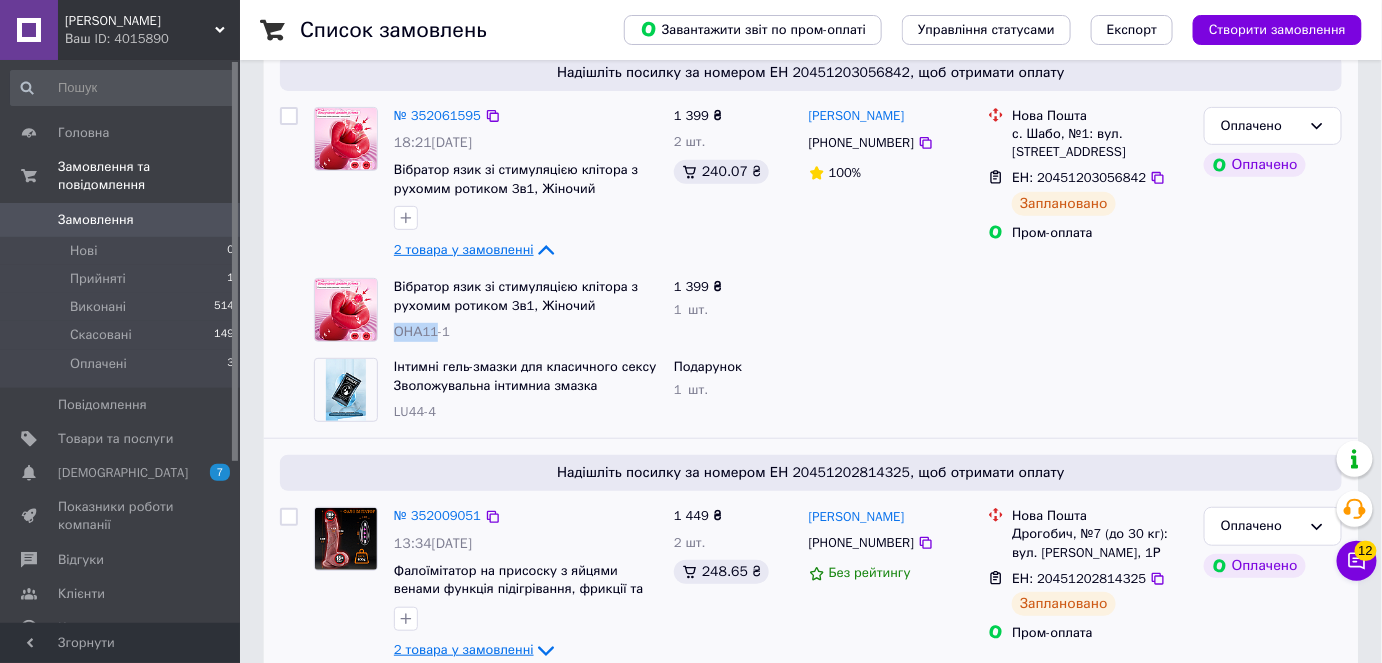 copy on "ОНА11" 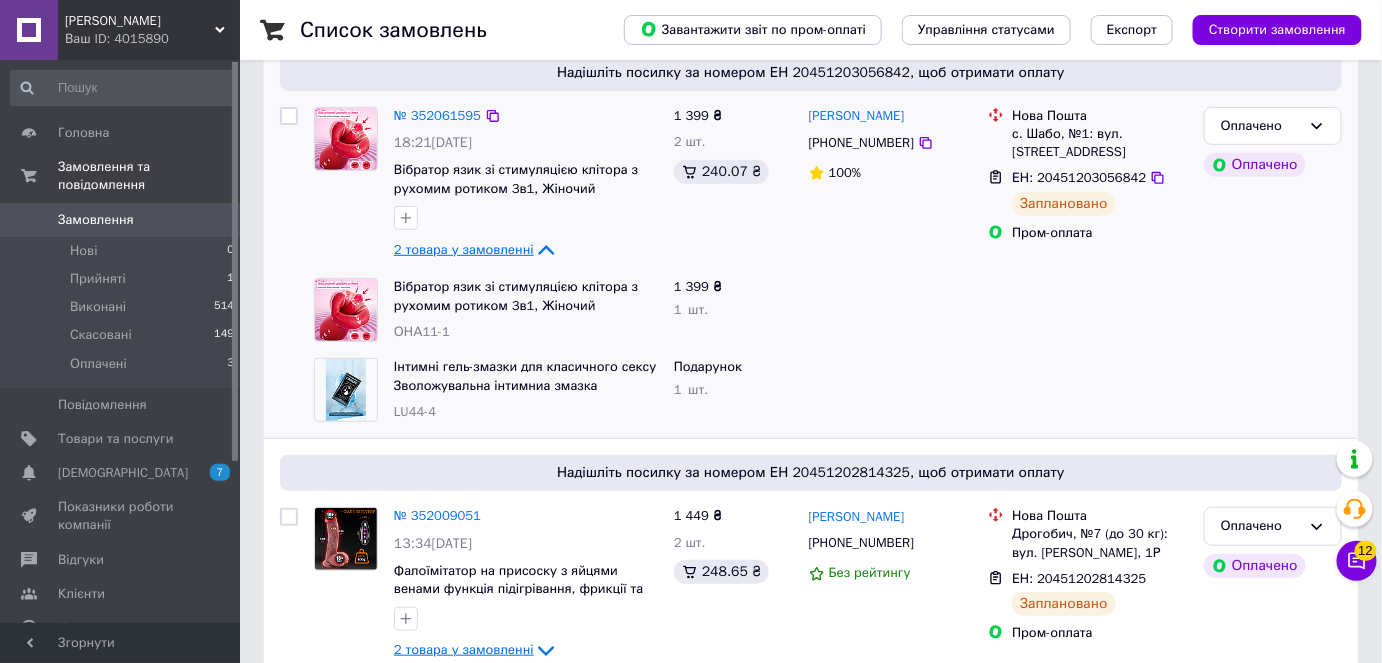 click 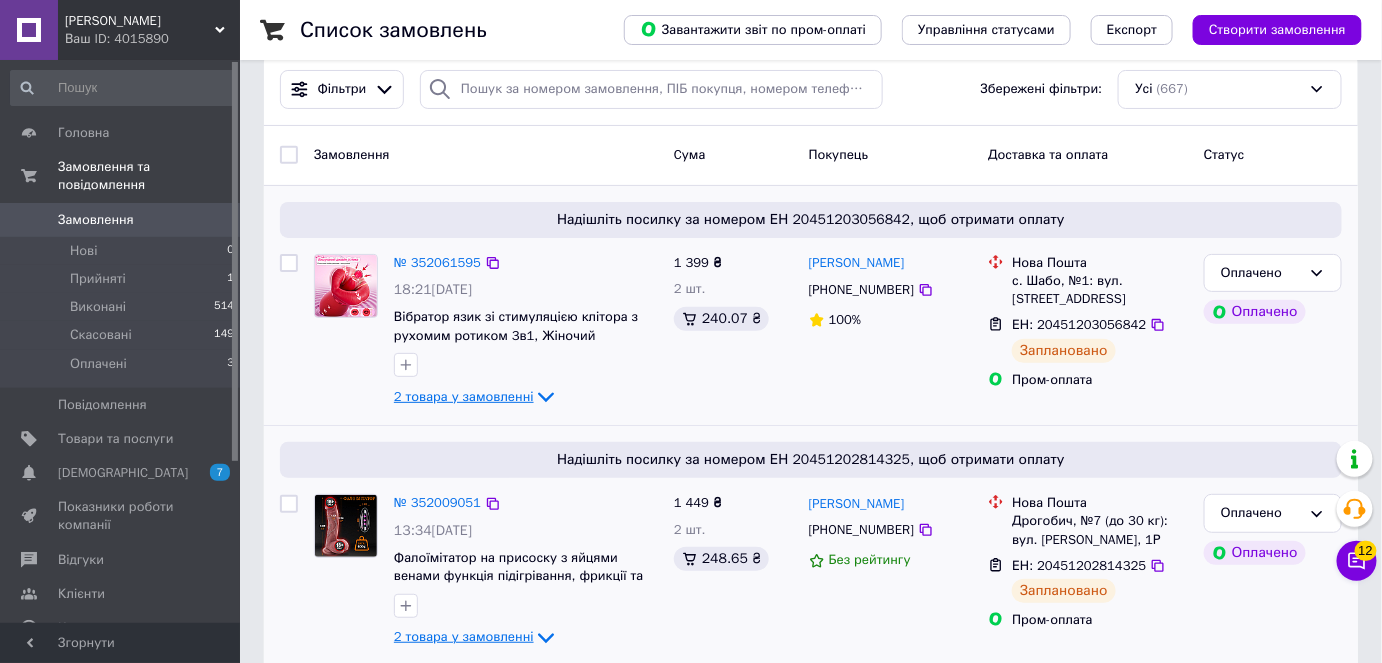 scroll, scrollTop: 0, scrollLeft: 0, axis: both 